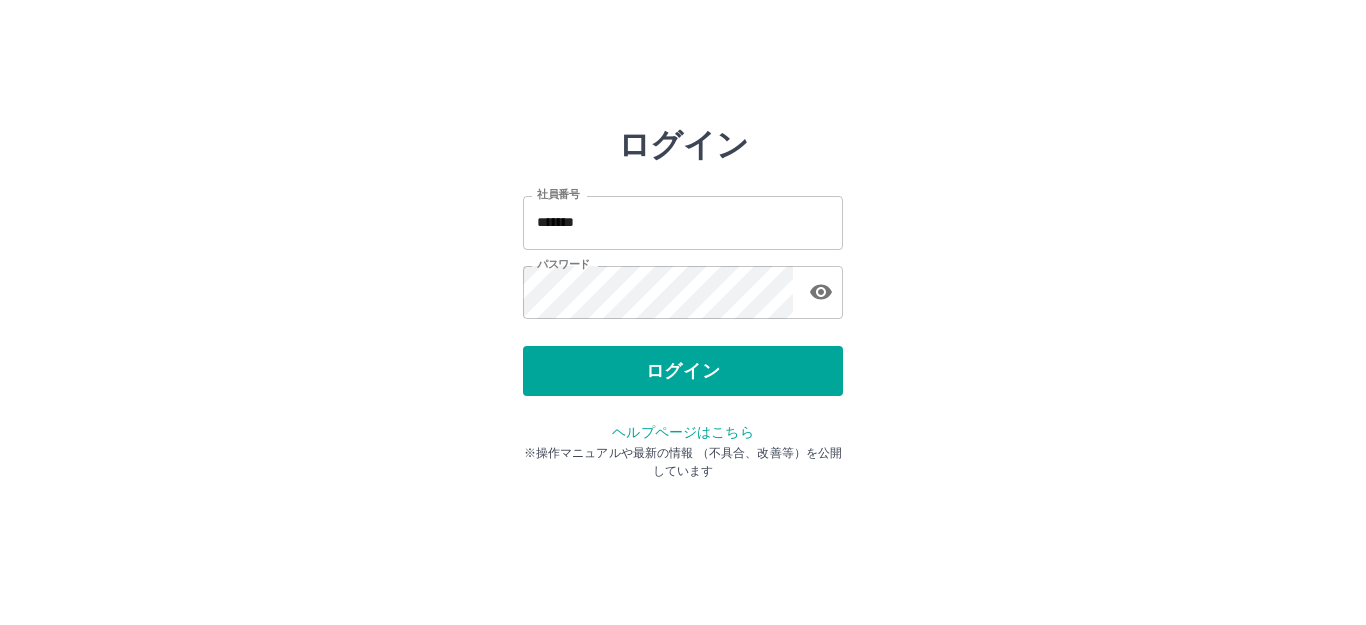 scroll, scrollTop: 0, scrollLeft: 0, axis: both 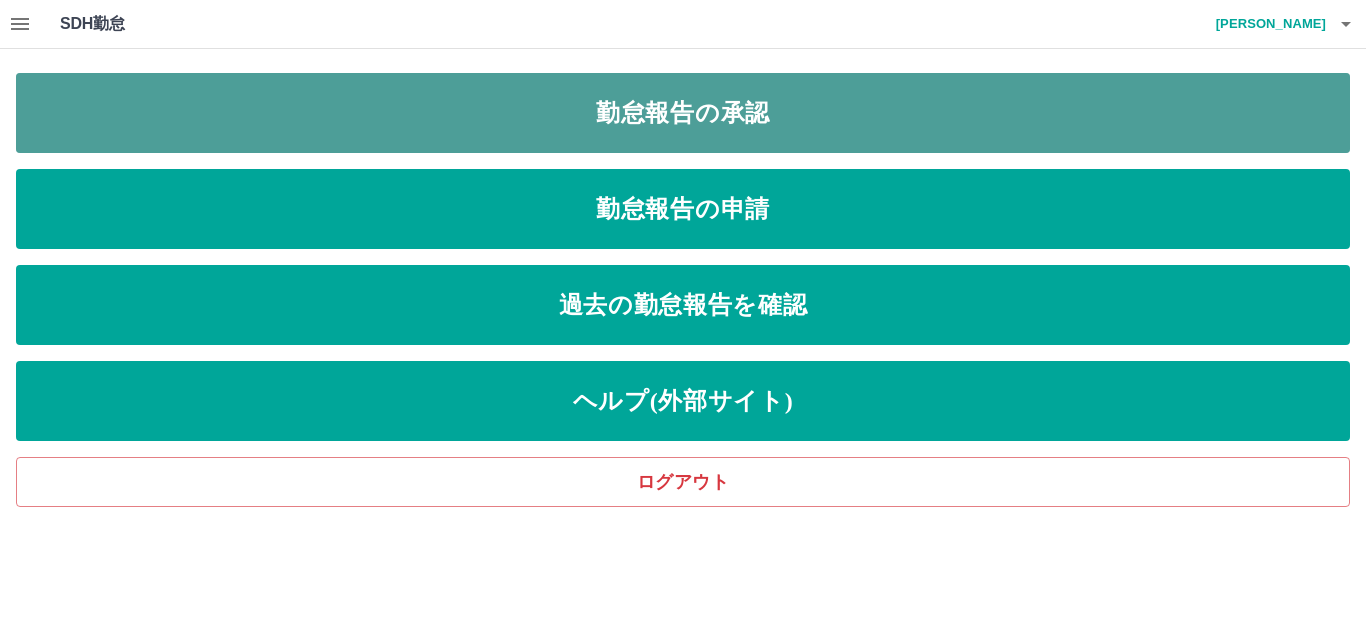 click on "勤怠報告の承認" at bounding box center [683, 113] 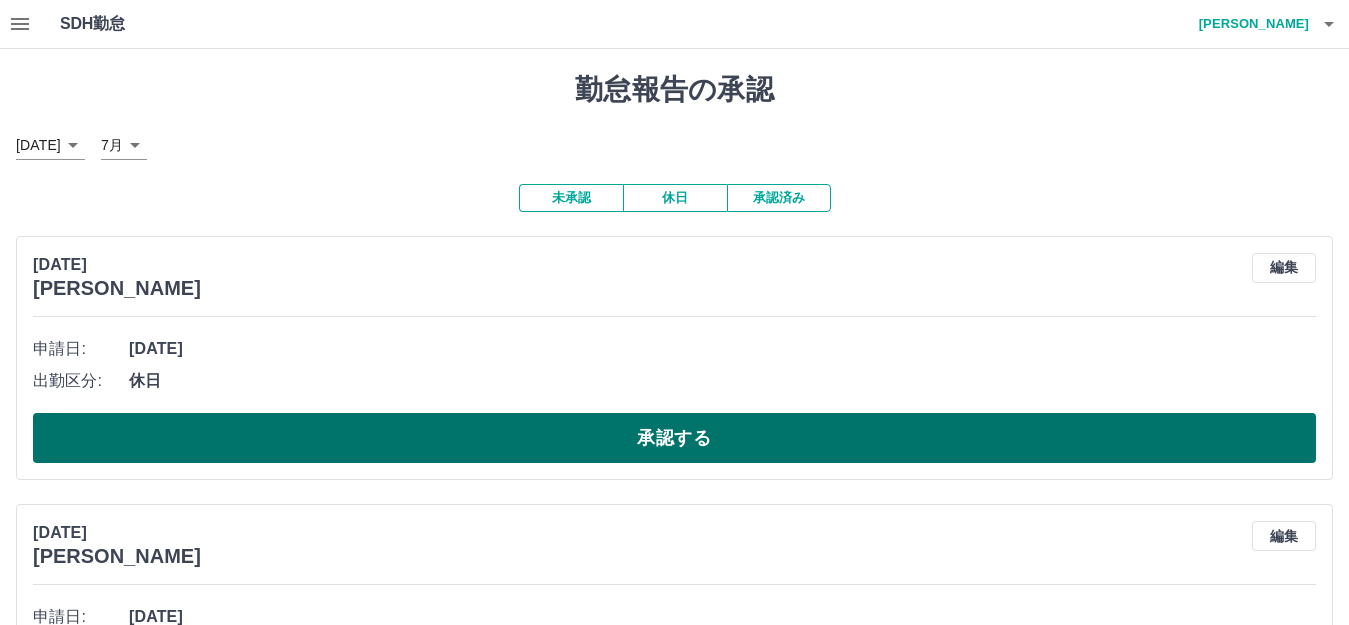 click on "承認する" at bounding box center [674, 438] 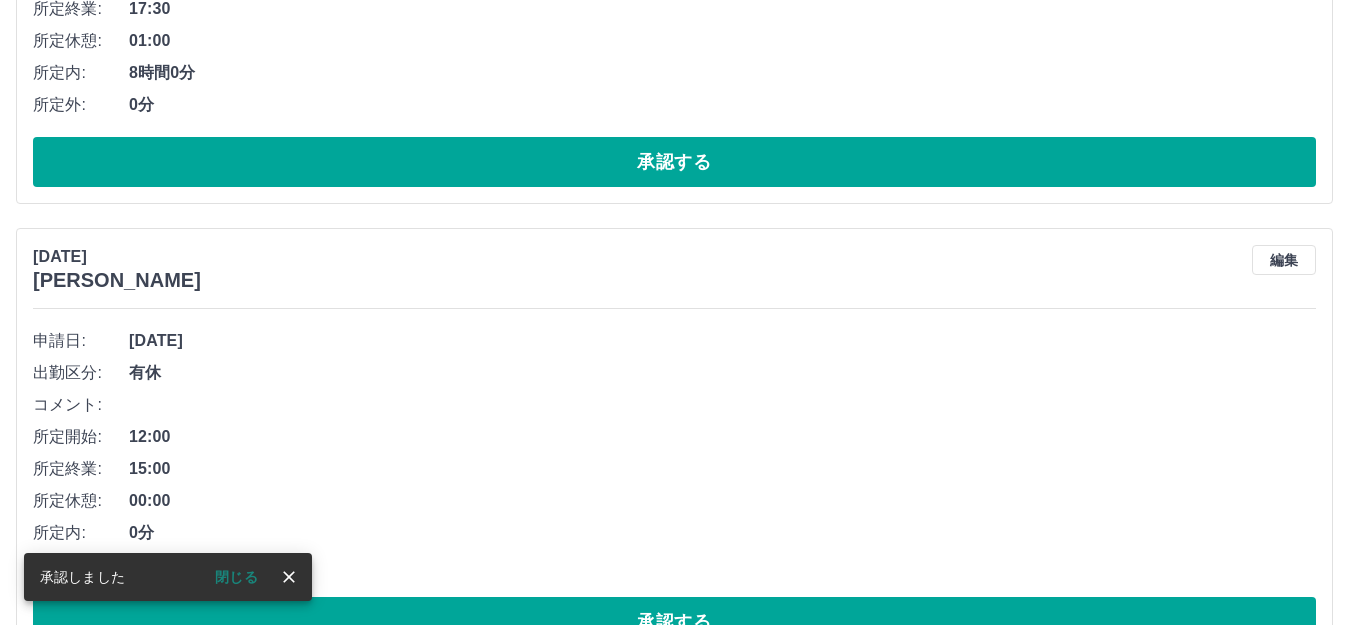 scroll, scrollTop: 600, scrollLeft: 0, axis: vertical 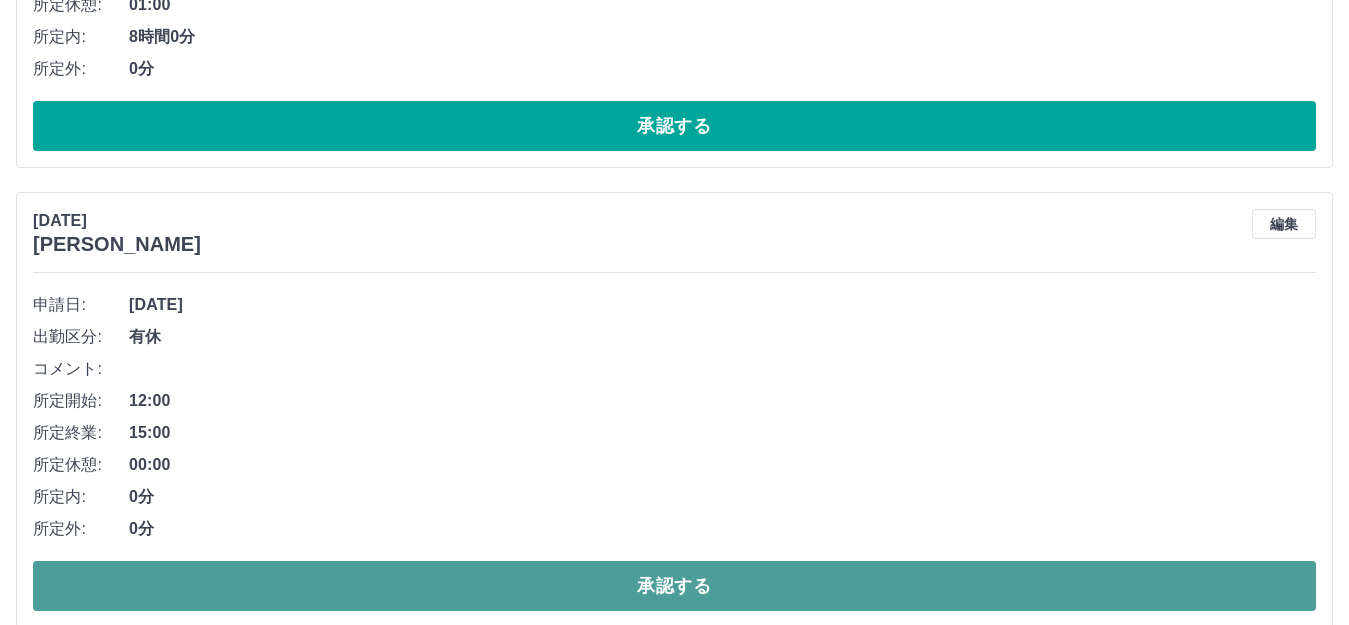 click on "承認する" at bounding box center (674, 586) 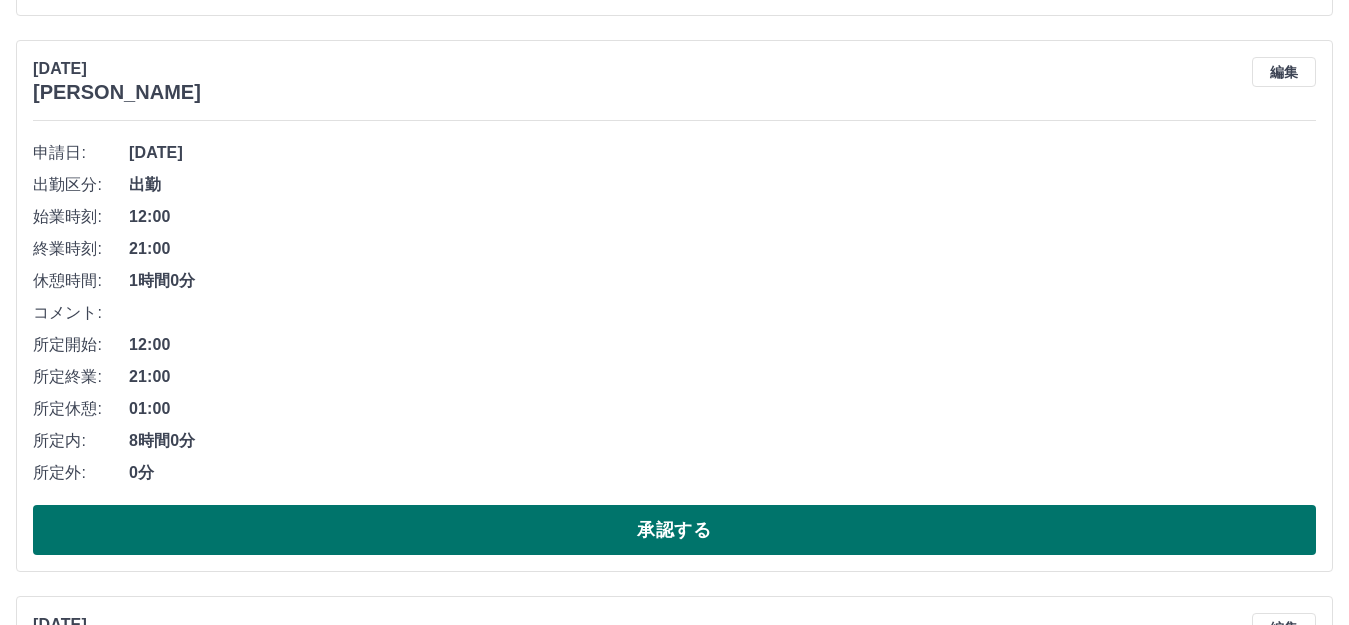 scroll, scrollTop: 800, scrollLeft: 0, axis: vertical 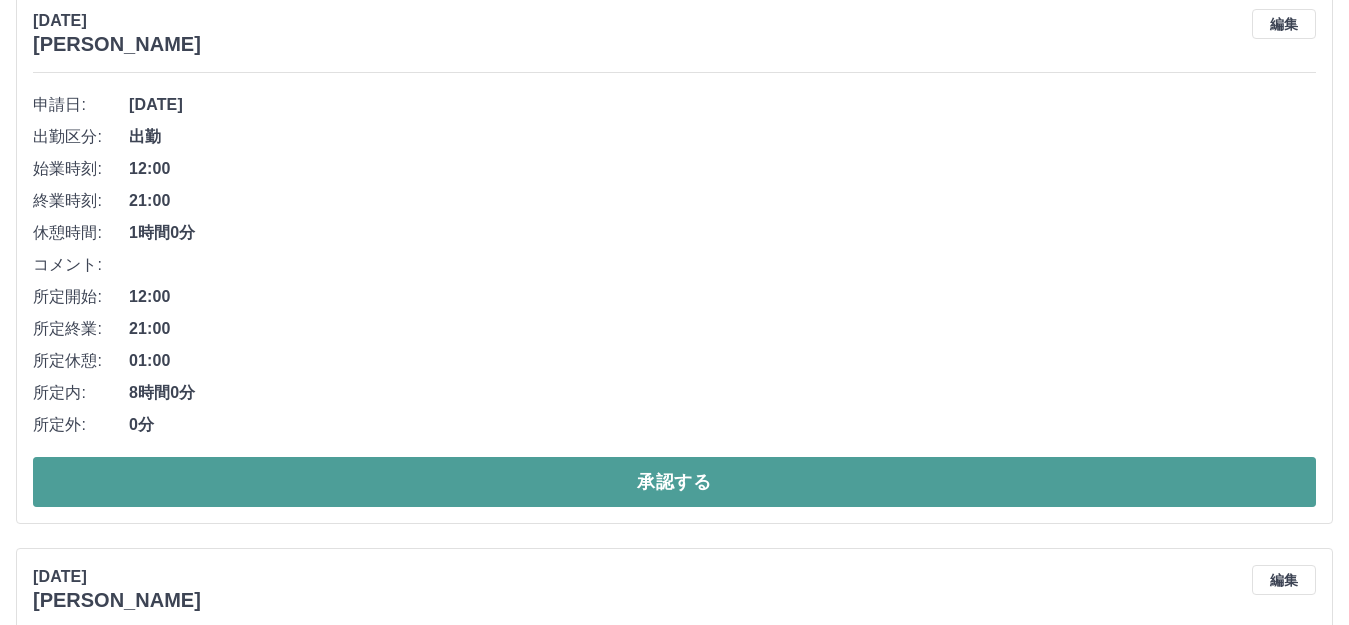 click on "承認する" at bounding box center [674, 482] 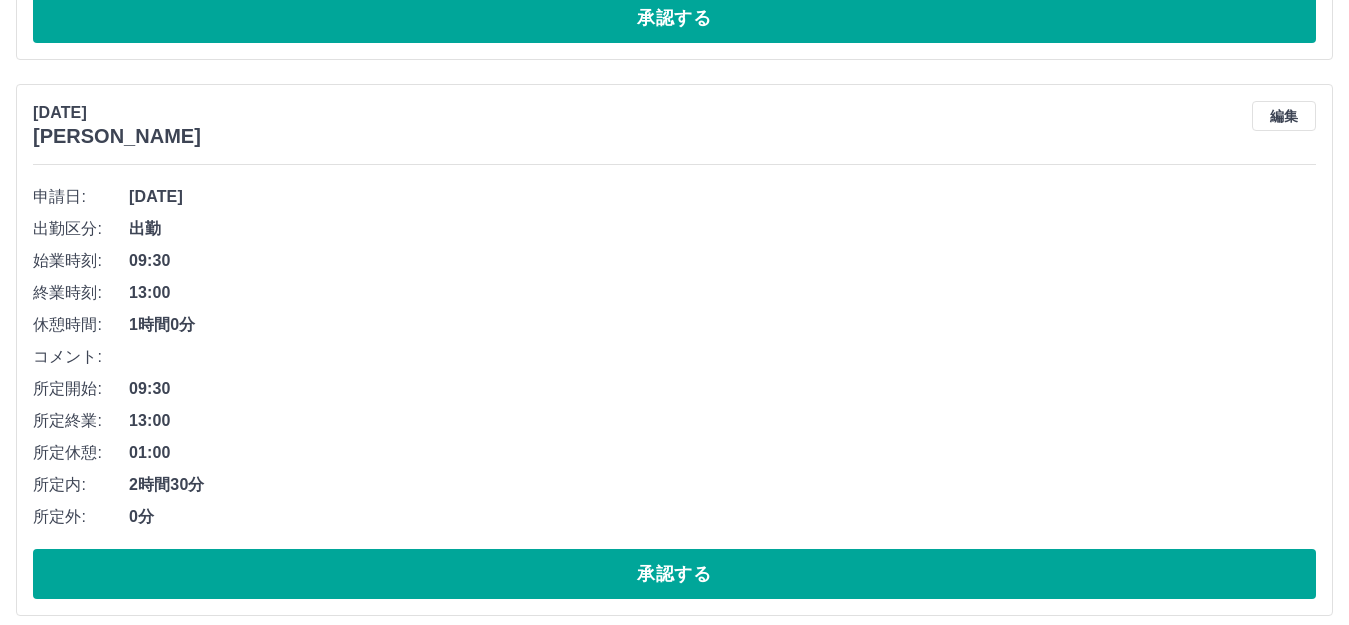 scroll, scrollTop: 744, scrollLeft: 0, axis: vertical 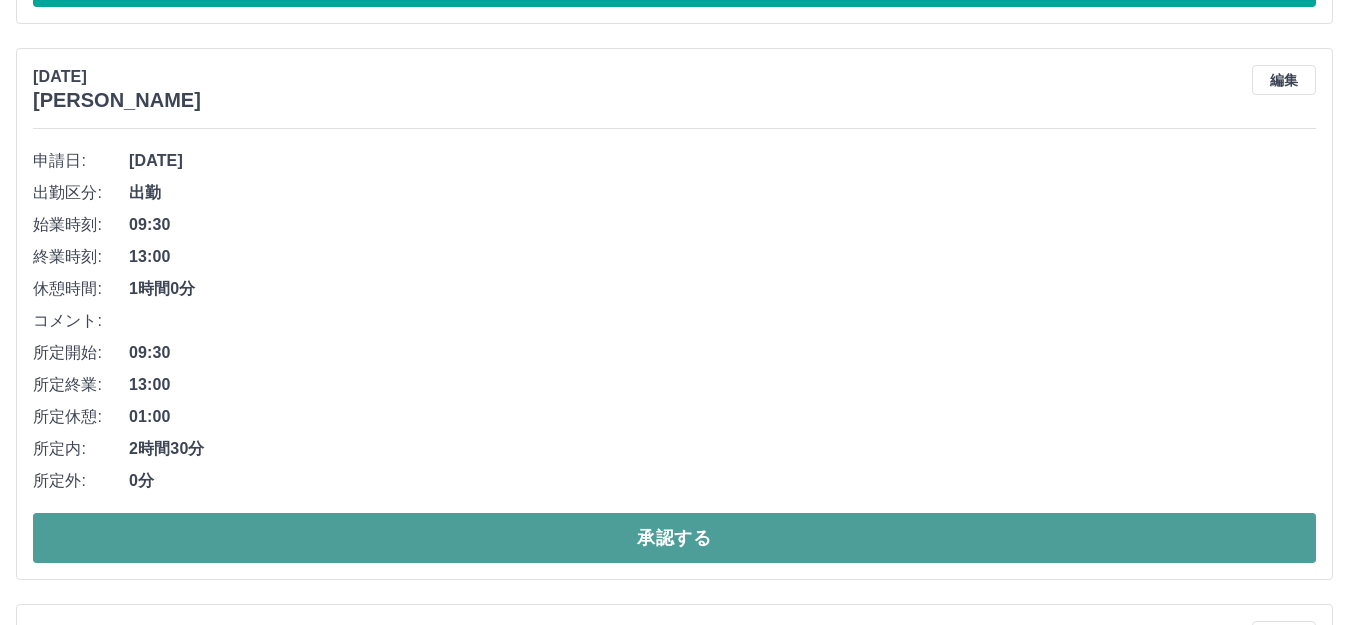 click on "承認する" at bounding box center [674, 538] 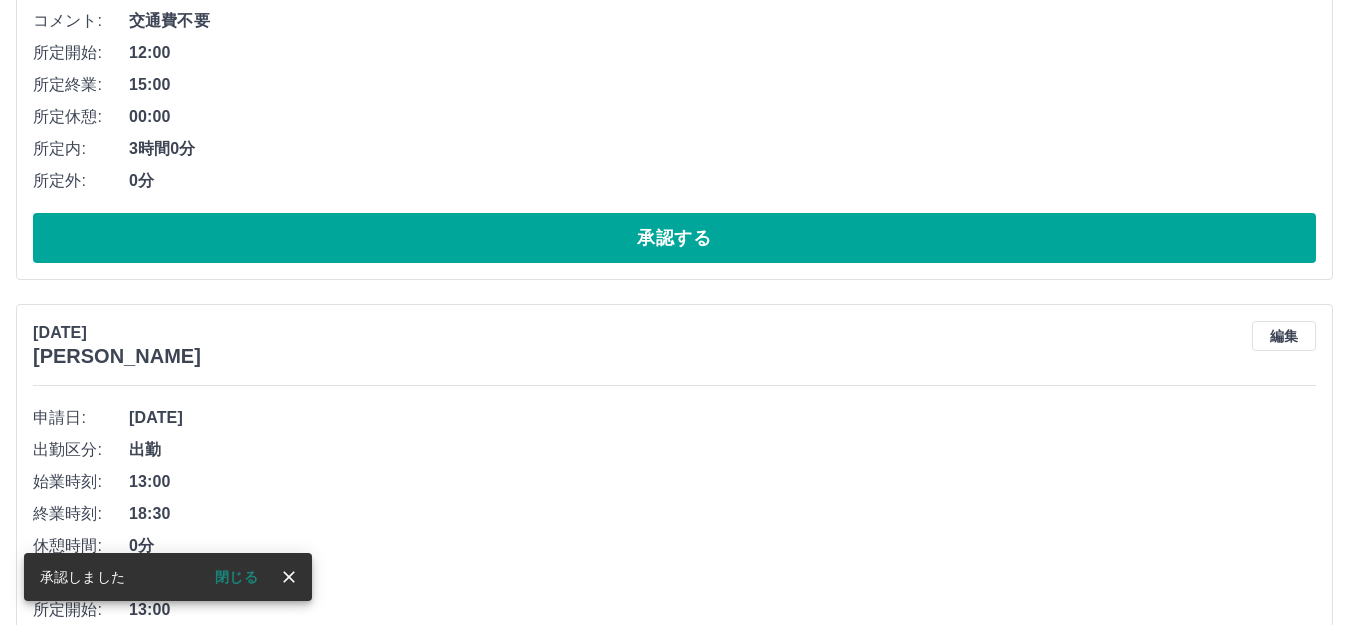 scroll, scrollTop: 1244, scrollLeft: 0, axis: vertical 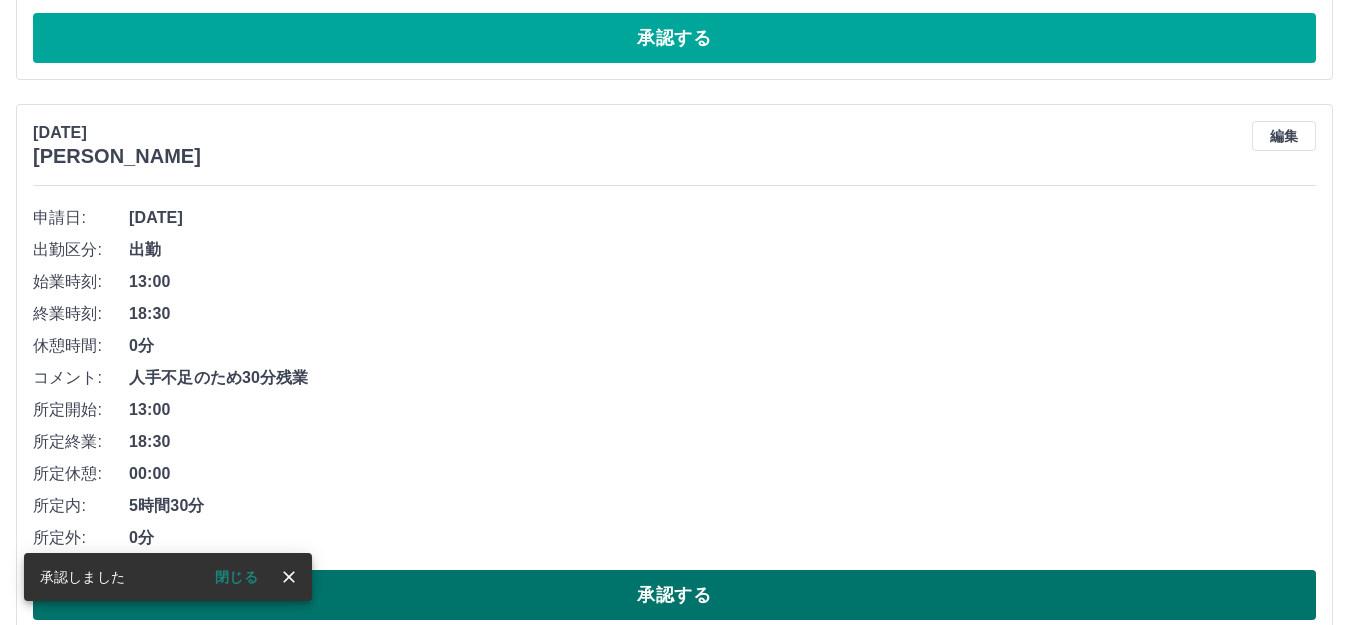 click on "承認する" at bounding box center (674, 595) 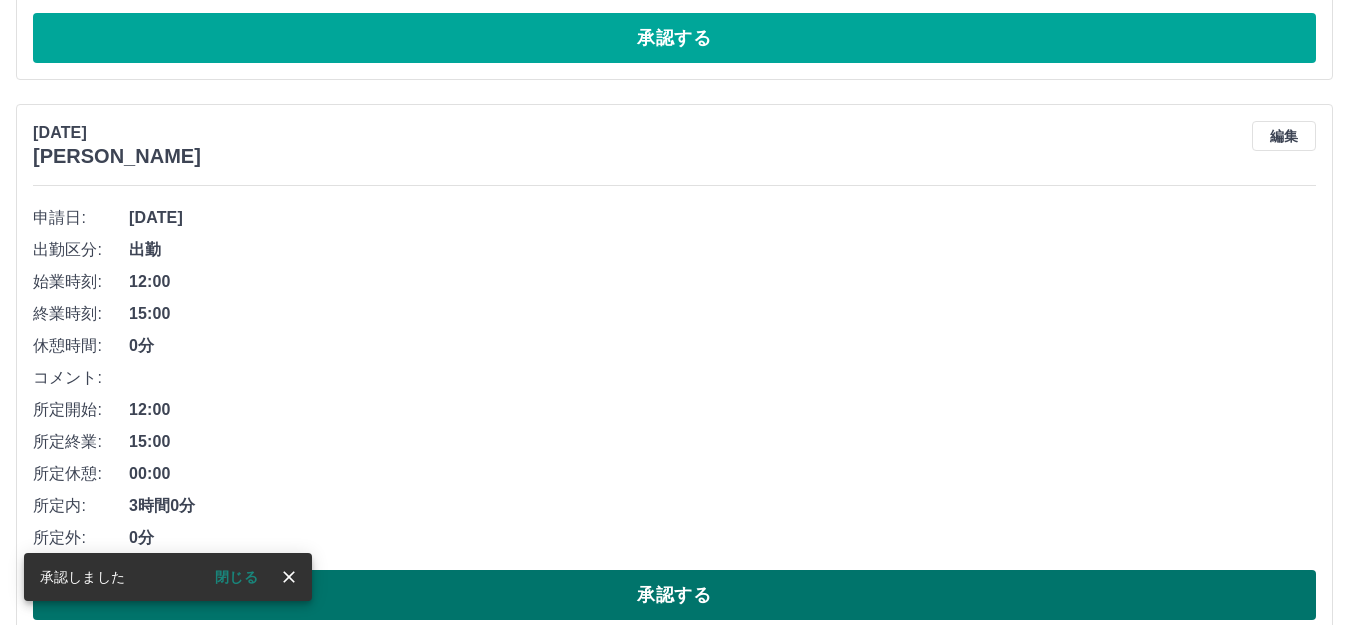 click on "承認する" at bounding box center [674, 595] 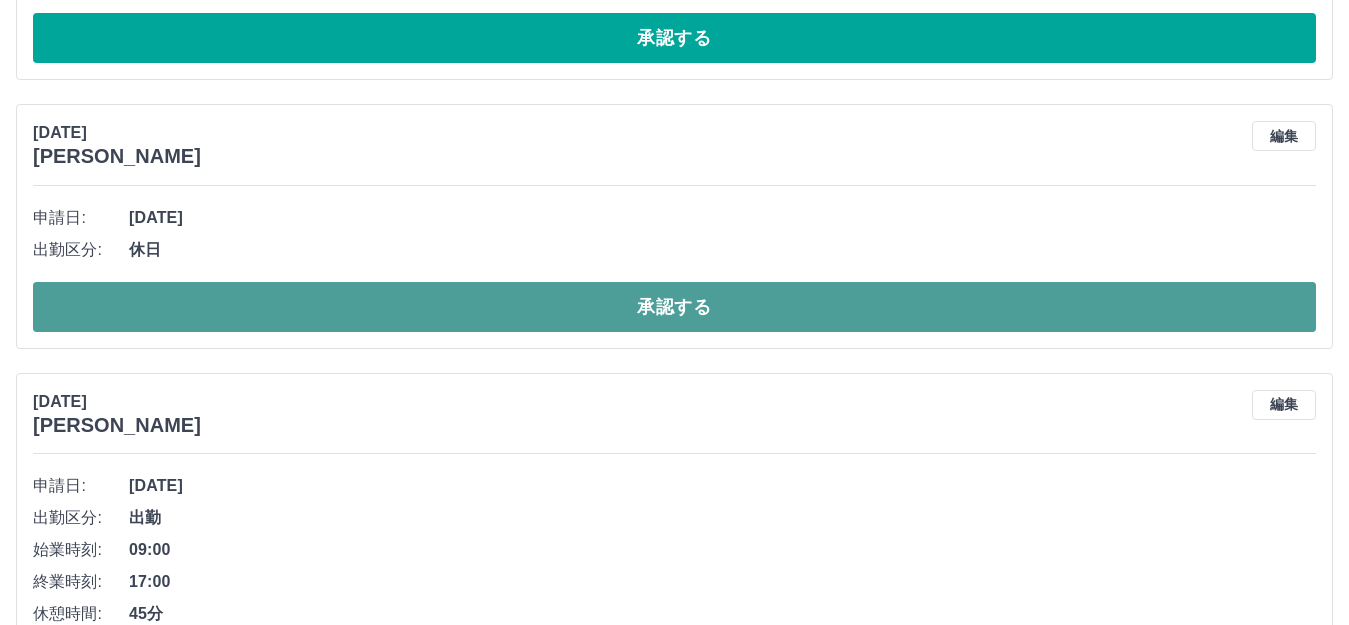click on "承認する" at bounding box center [674, 307] 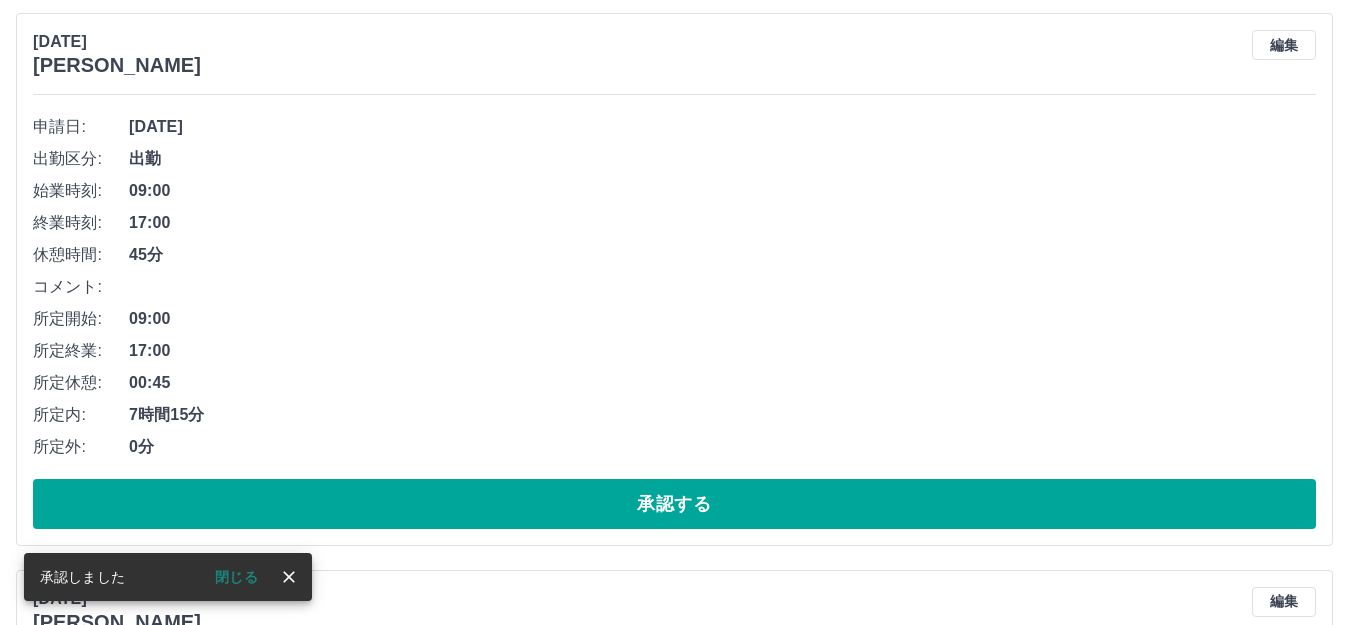 scroll, scrollTop: 1444, scrollLeft: 0, axis: vertical 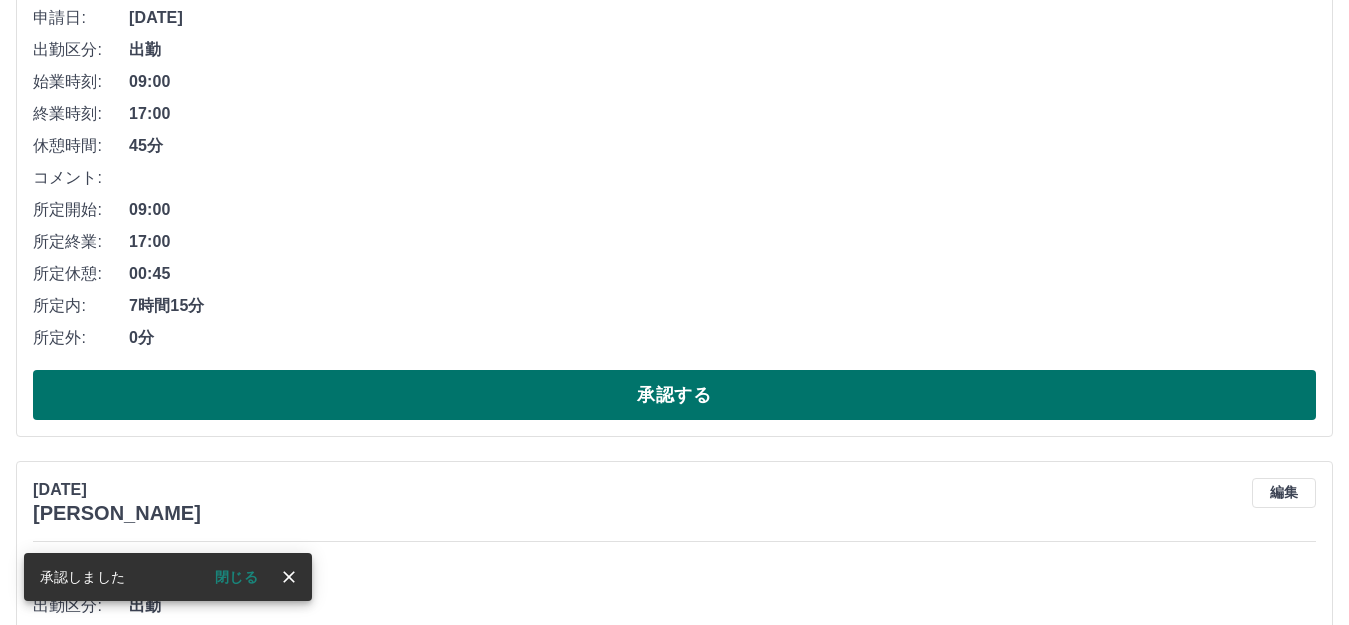 click on "承認する" at bounding box center [674, 395] 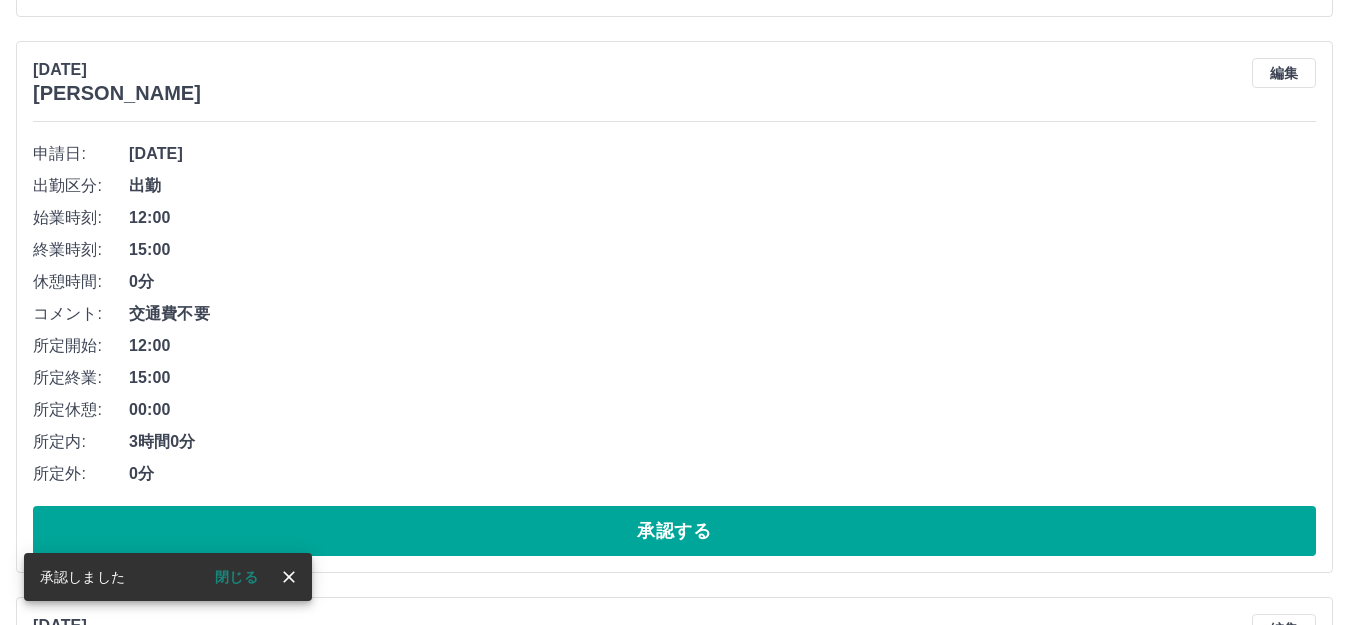 scroll, scrollTop: 787, scrollLeft: 0, axis: vertical 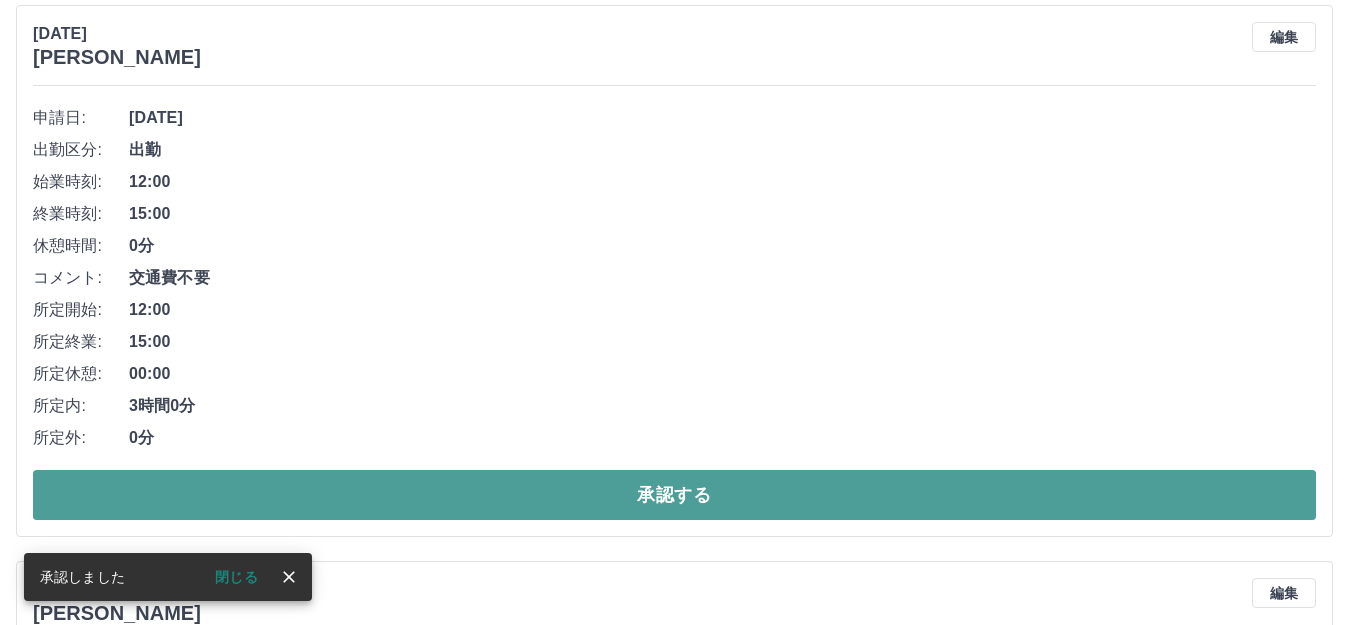 click on "承認する" at bounding box center [674, 495] 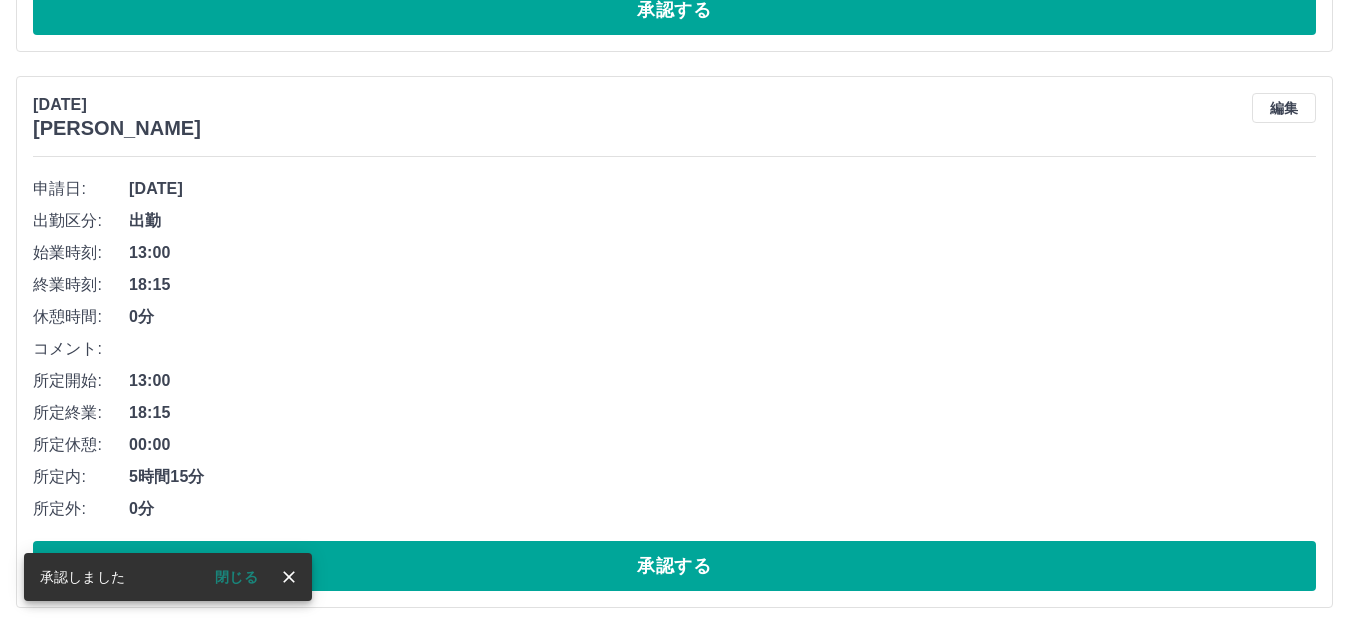 scroll, scrollTop: 725, scrollLeft: 0, axis: vertical 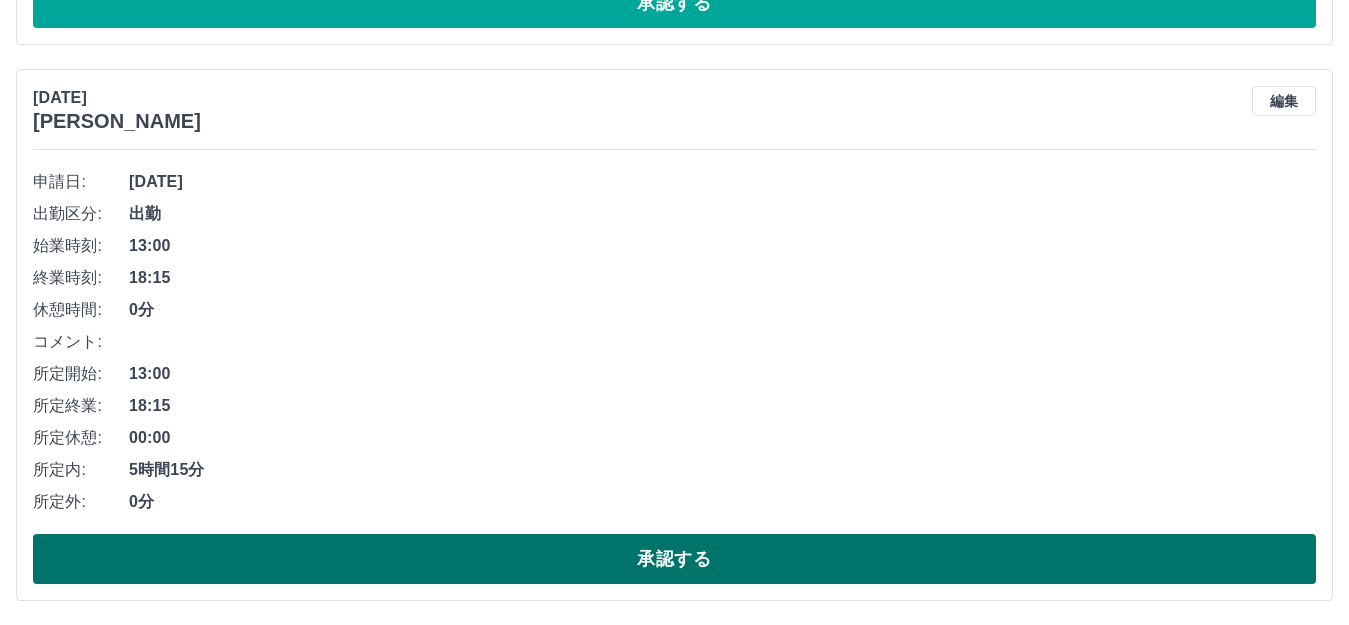 click on "承認する" at bounding box center (674, 559) 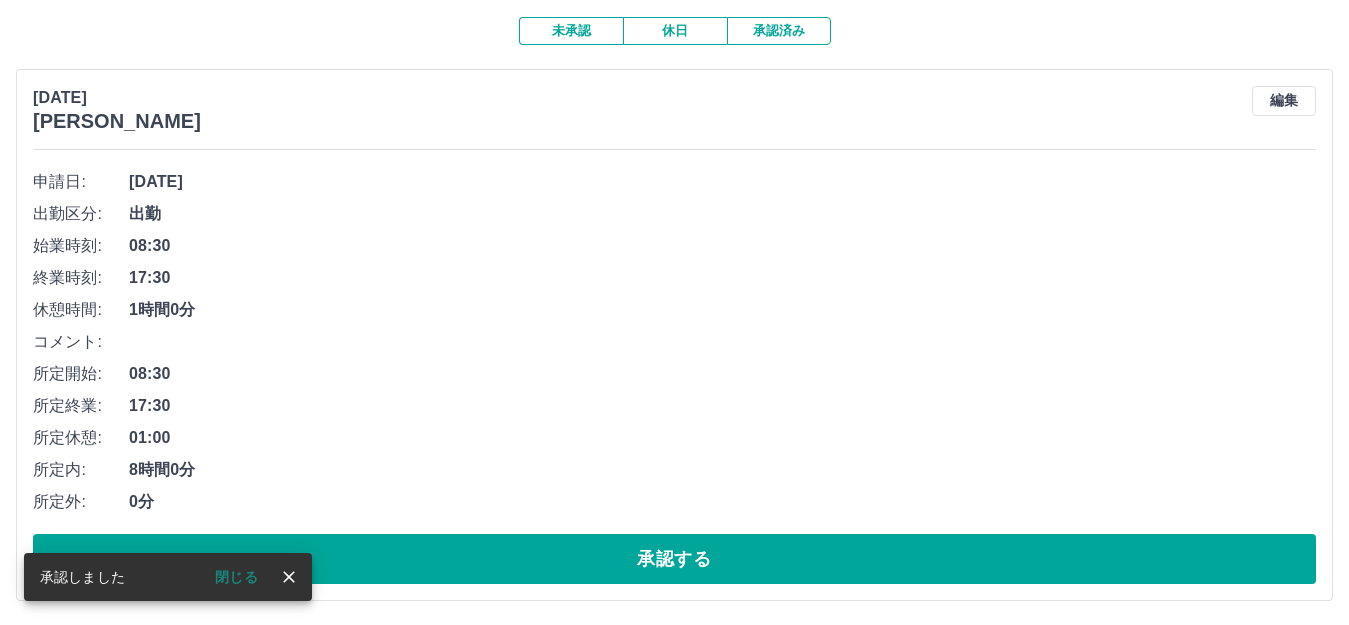 scroll, scrollTop: 169, scrollLeft: 0, axis: vertical 